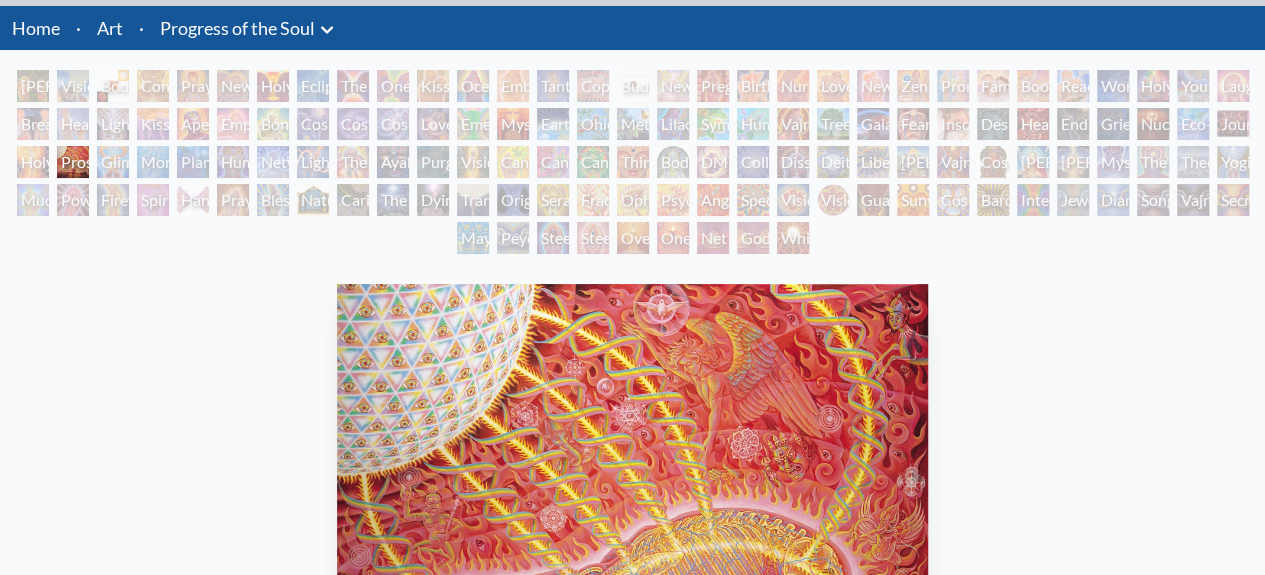 scroll, scrollTop: 58, scrollLeft: 0, axis: vertical 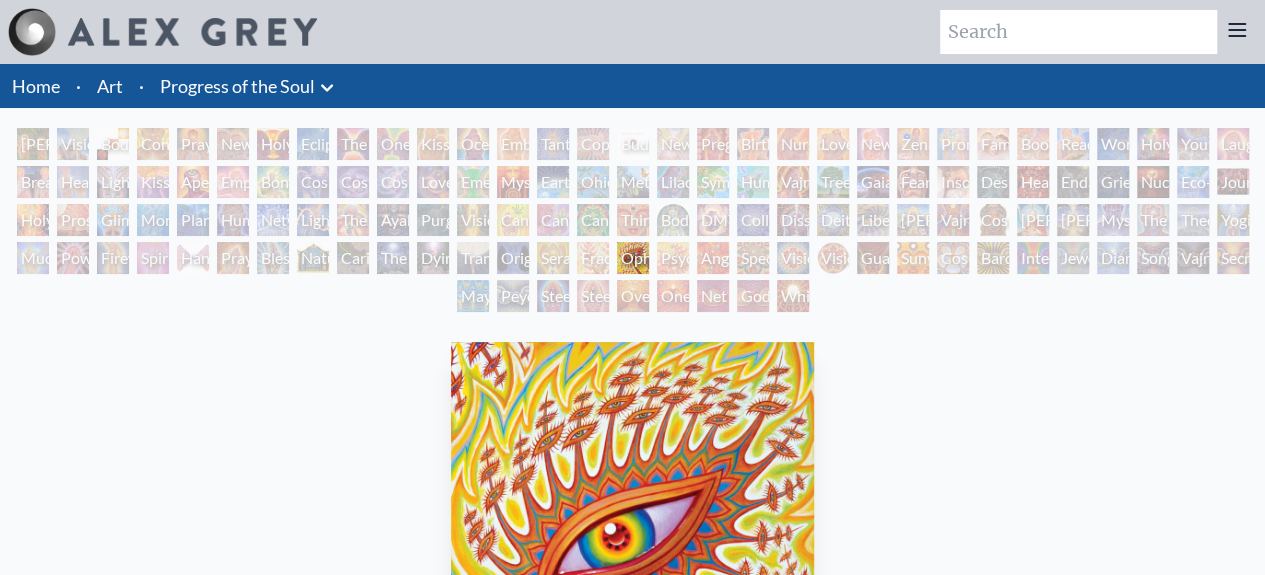 click on "Cannabis Sutra" at bounding box center (553, 220) 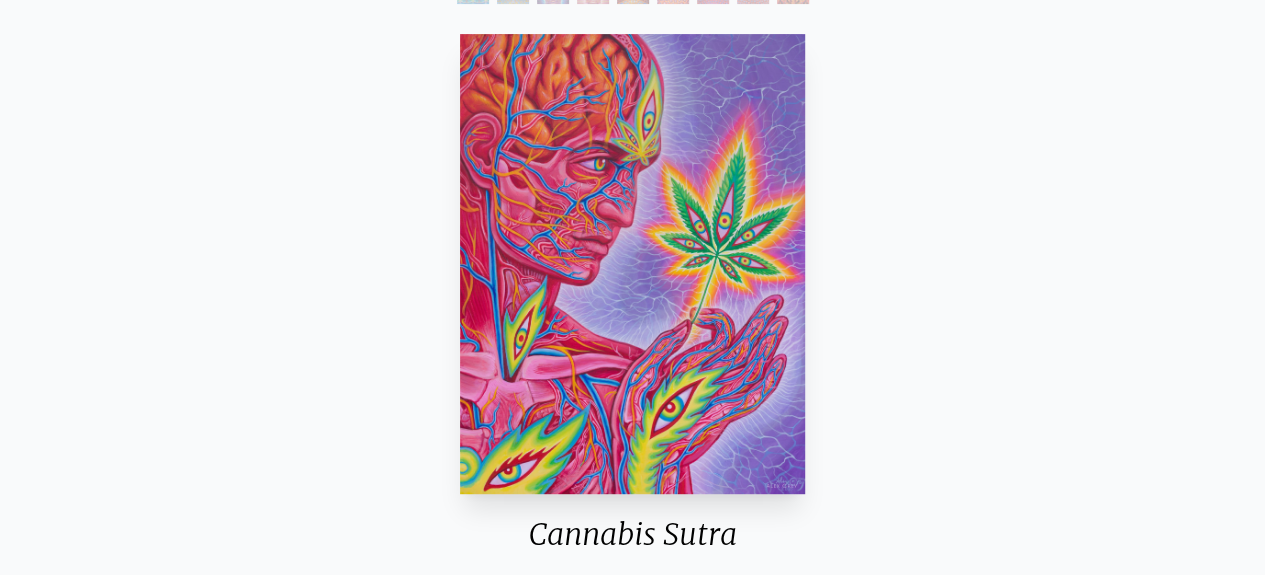 scroll, scrollTop: 0, scrollLeft: 0, axis: both 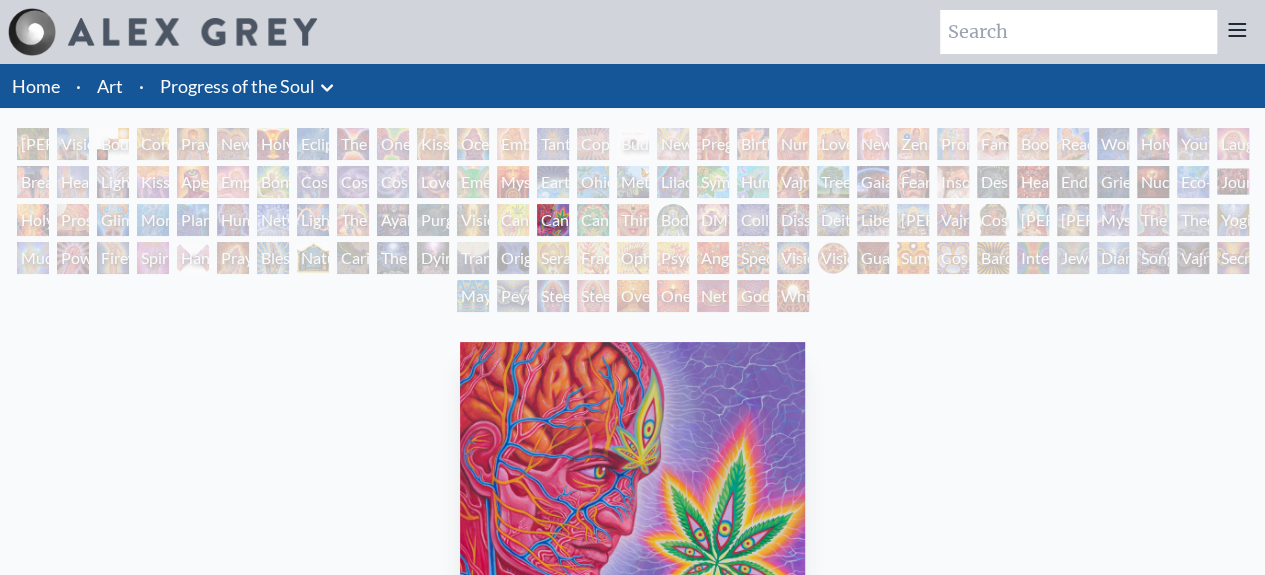 click on "Progress of the Soul" at bounding box center [237, 86] 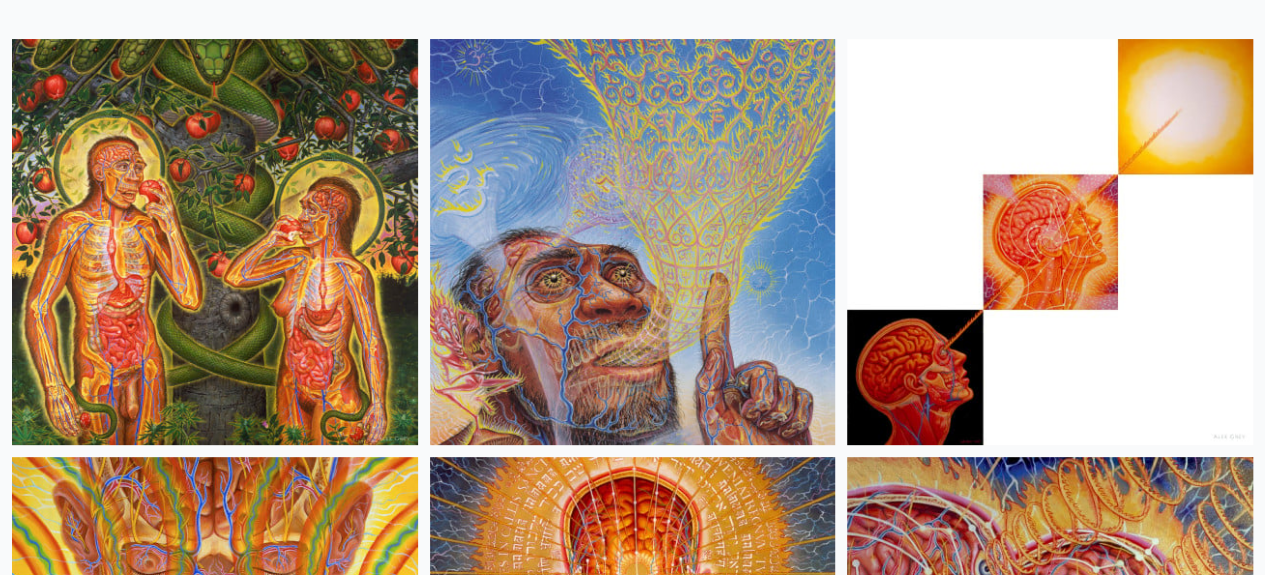 scroll, scrollTop: 0, scrollLeft: 0, axis: both 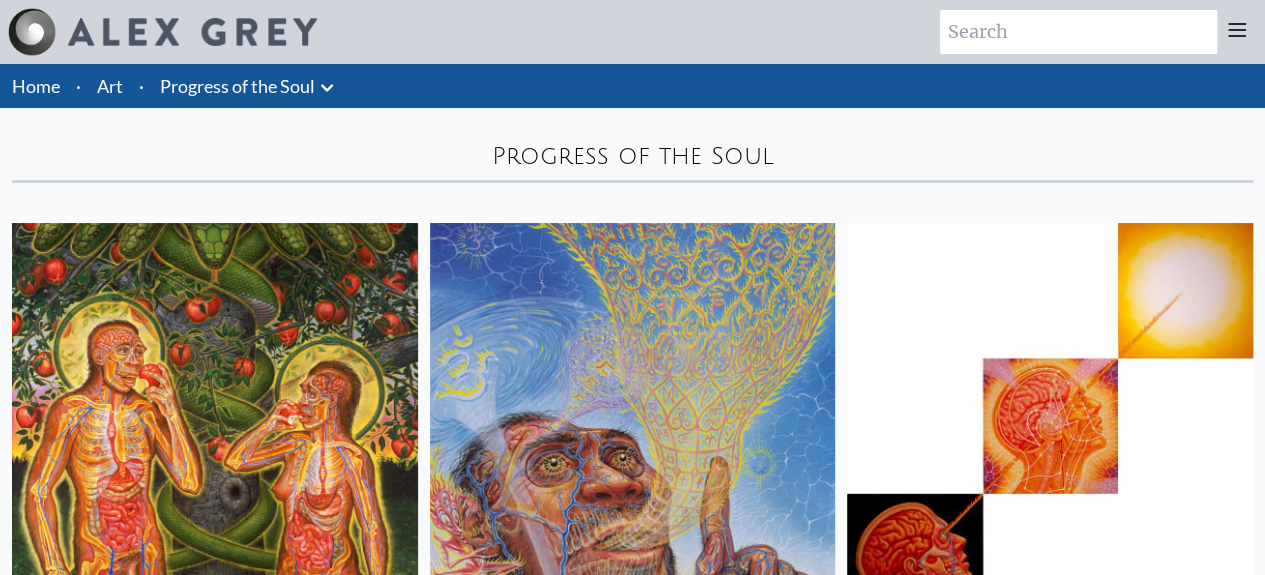 click 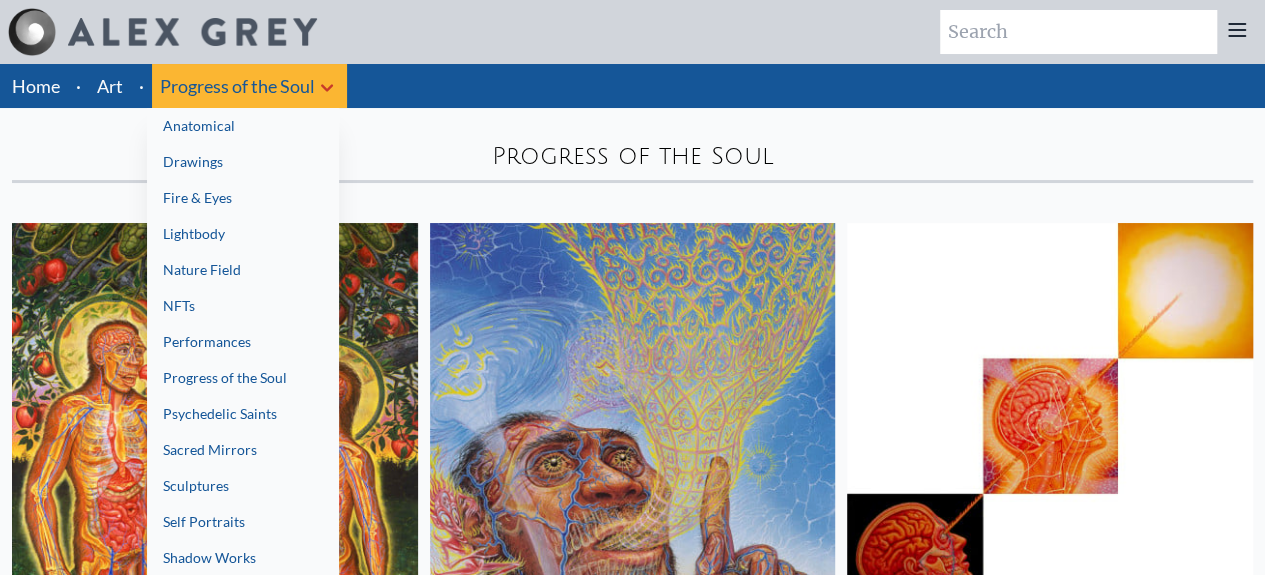 click on "Sacred Mirrors" at bounding box center [243, 450] 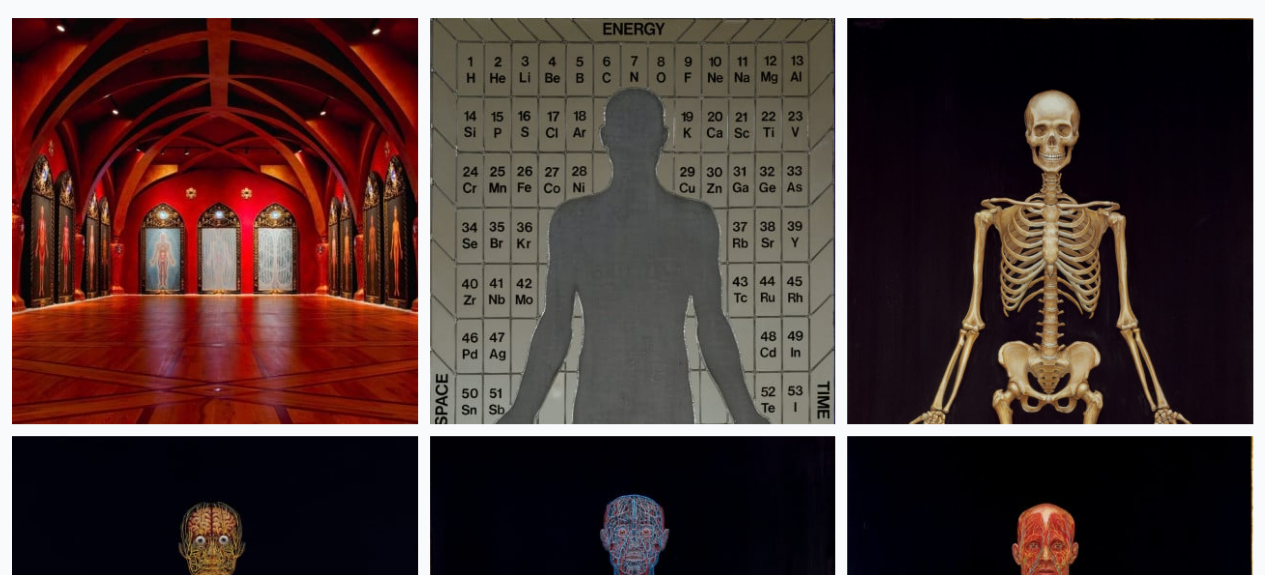 scroll, scrollTop: 0, scrollLeft: 0, axis: both 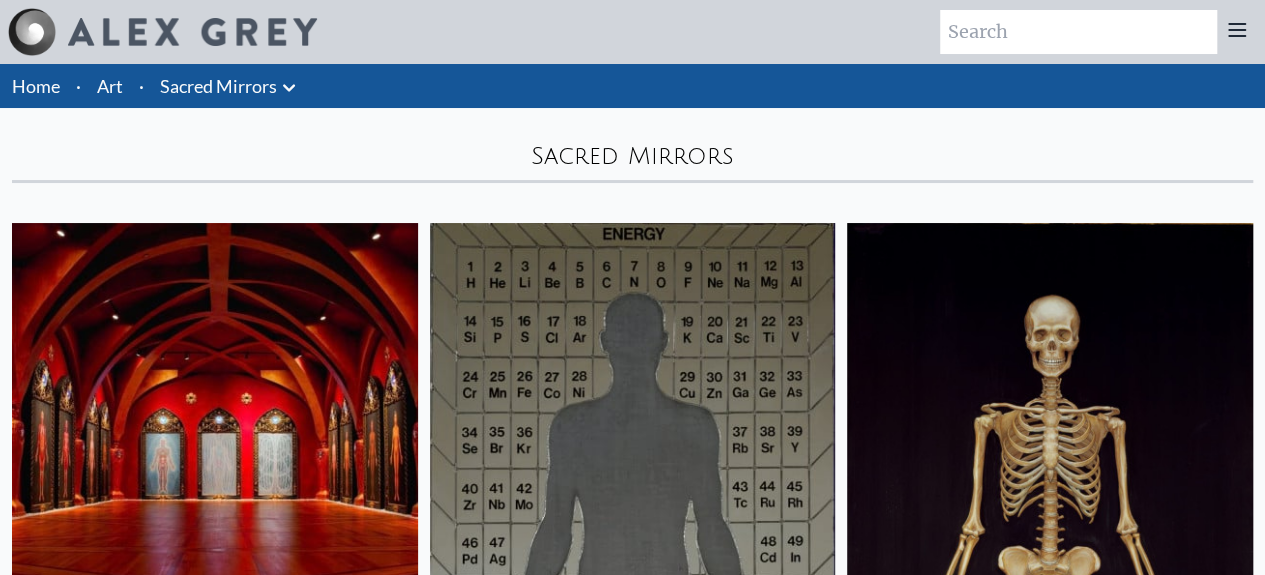 click 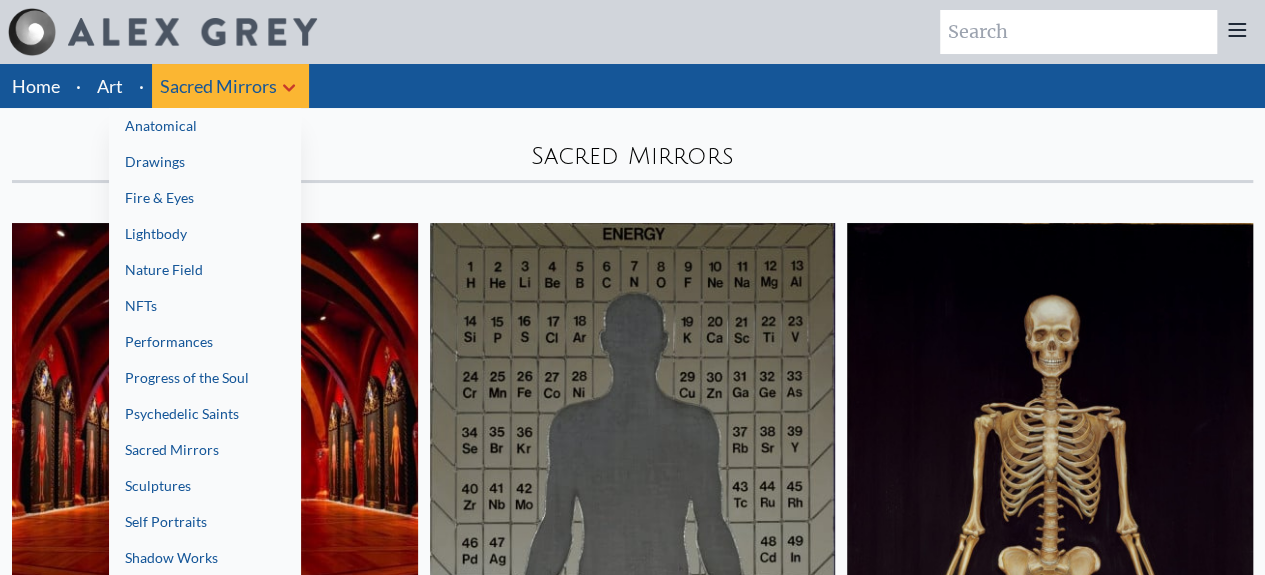 click on "Psychedelic Saints" at bounding box center (205, 414) 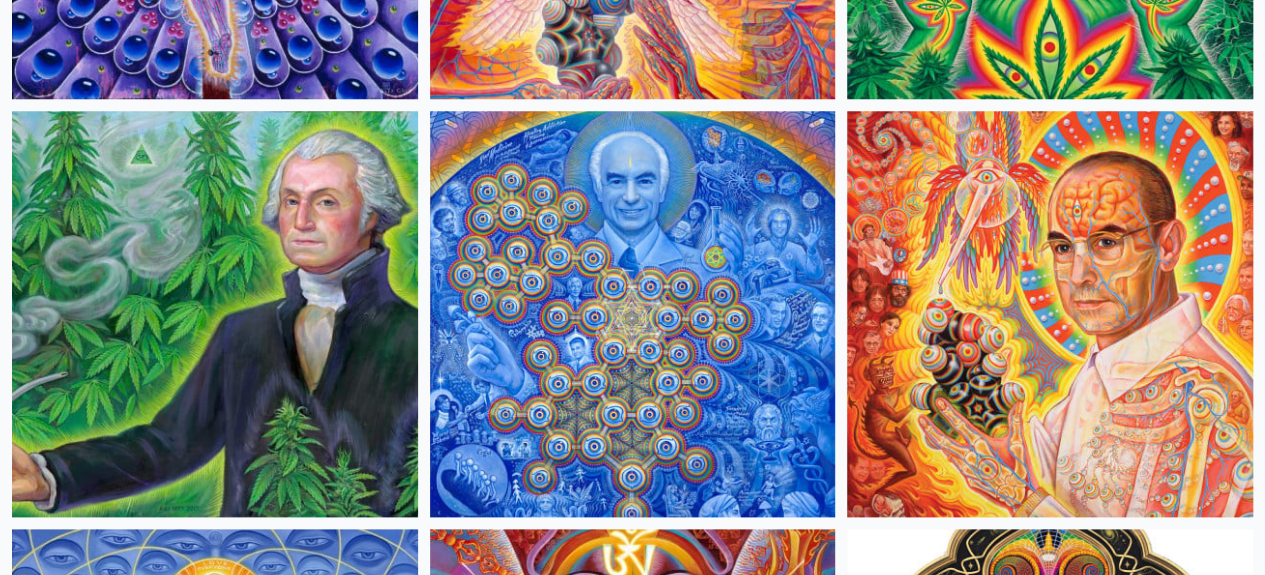 scroll, scrollTop: 0, scrollLeft: 0, axis: both 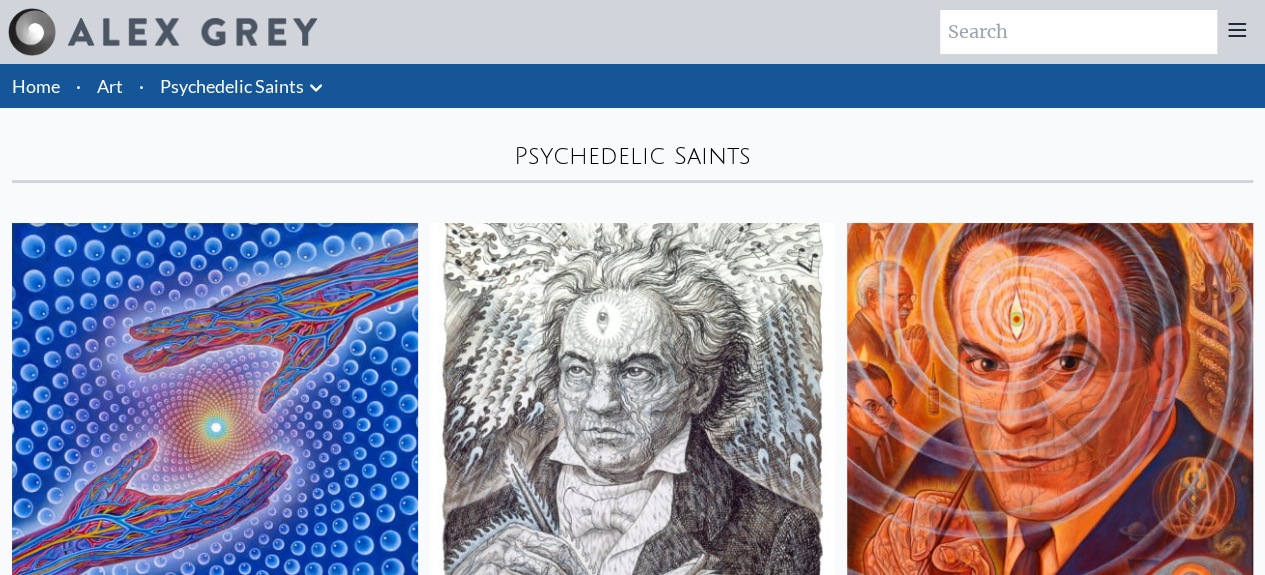 click on "Psychedelic Saints" at bounding box center (232, 86) 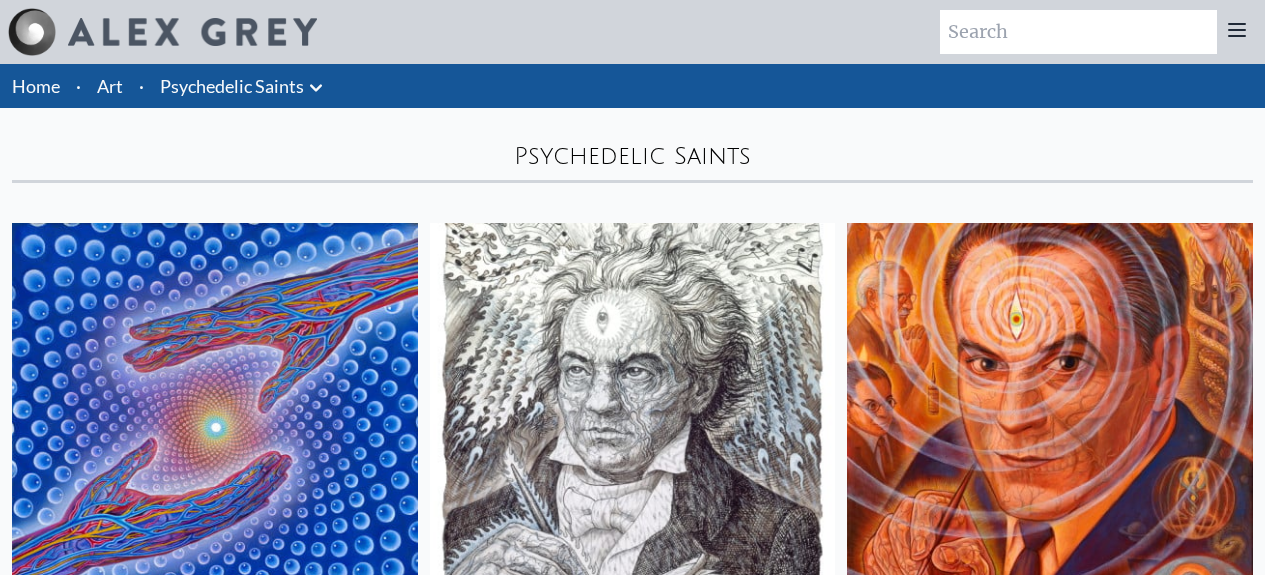 scroll, scrollTop: 0, scrollLeft: 0, axis: both 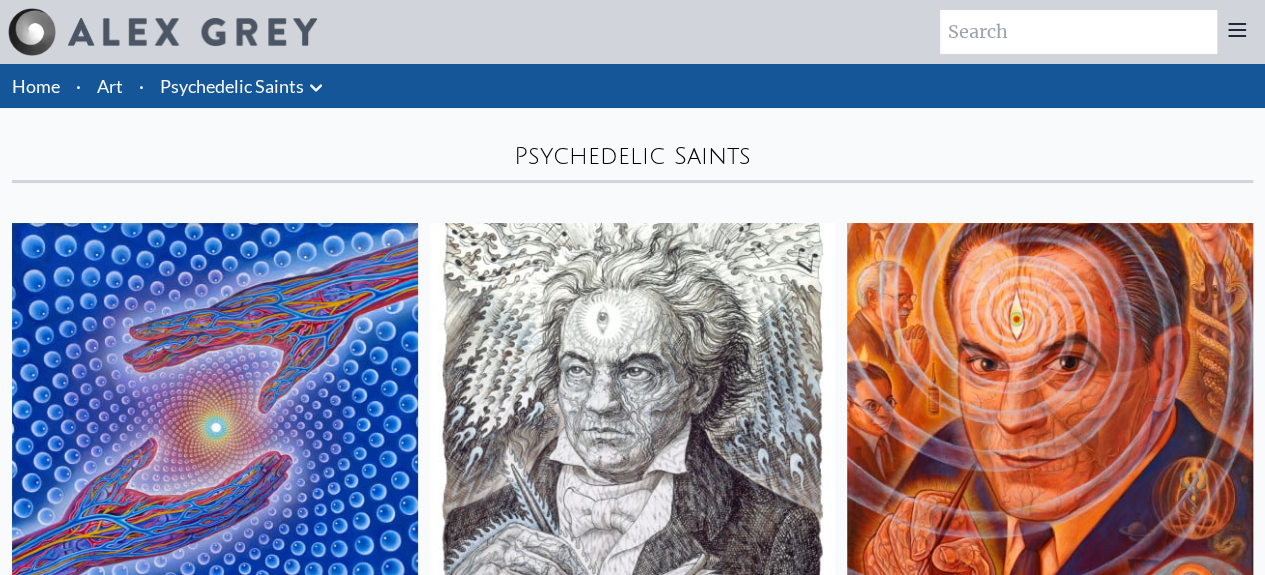 click 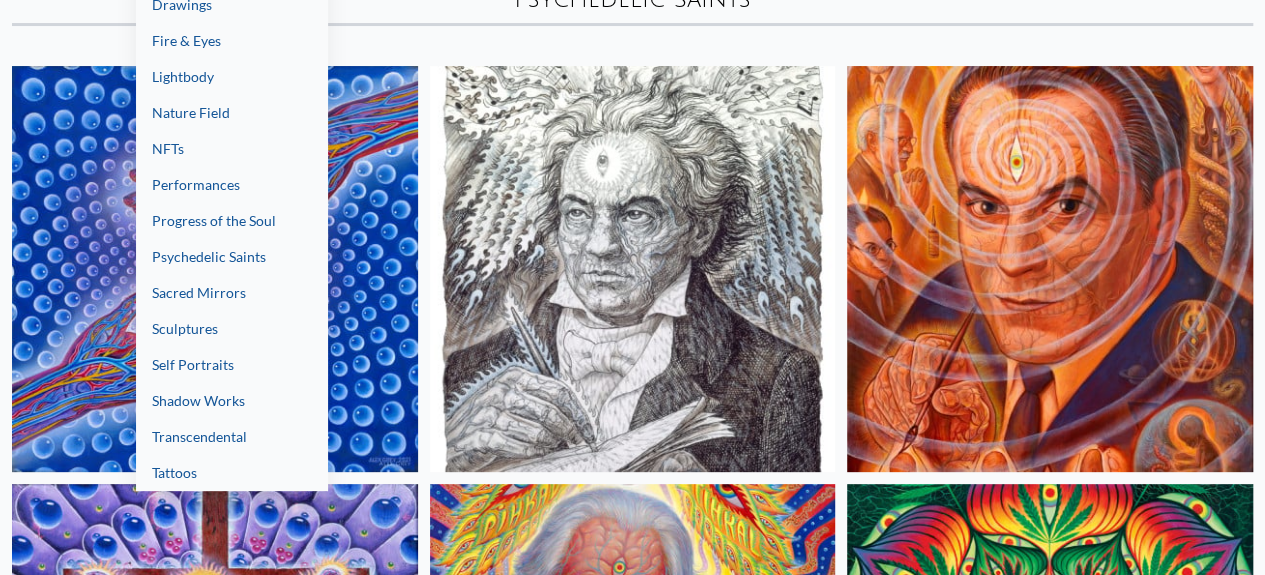 scroll, scrollTop: 158, scrollLeft: 0, axis: vertical 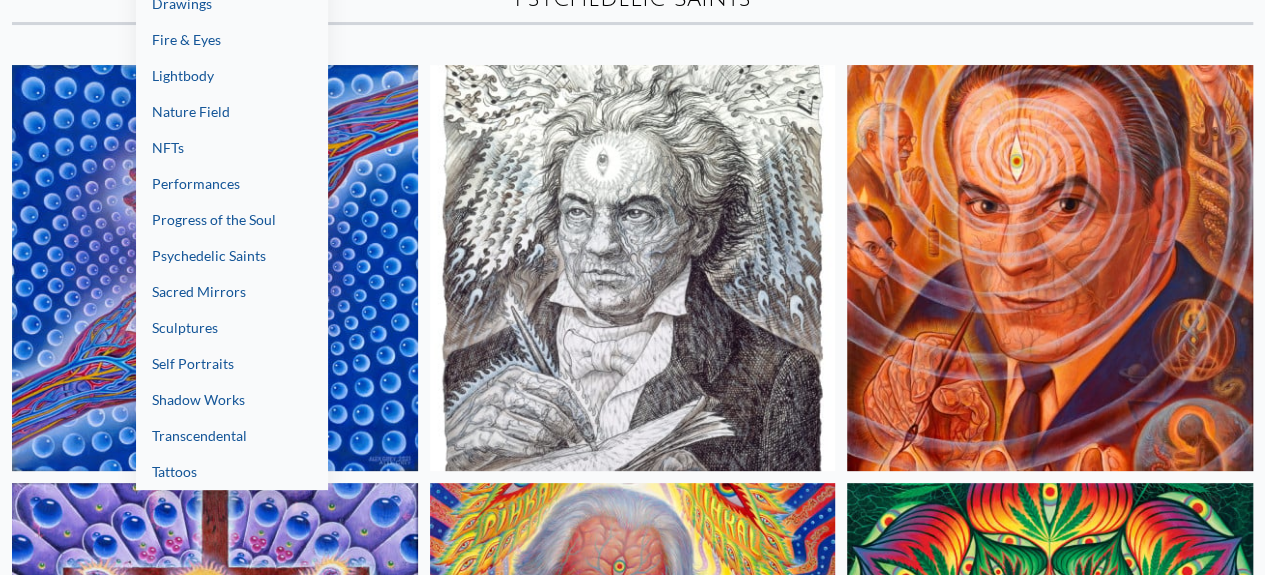 click on "Shadow Works" at bounding box center [232, 400] 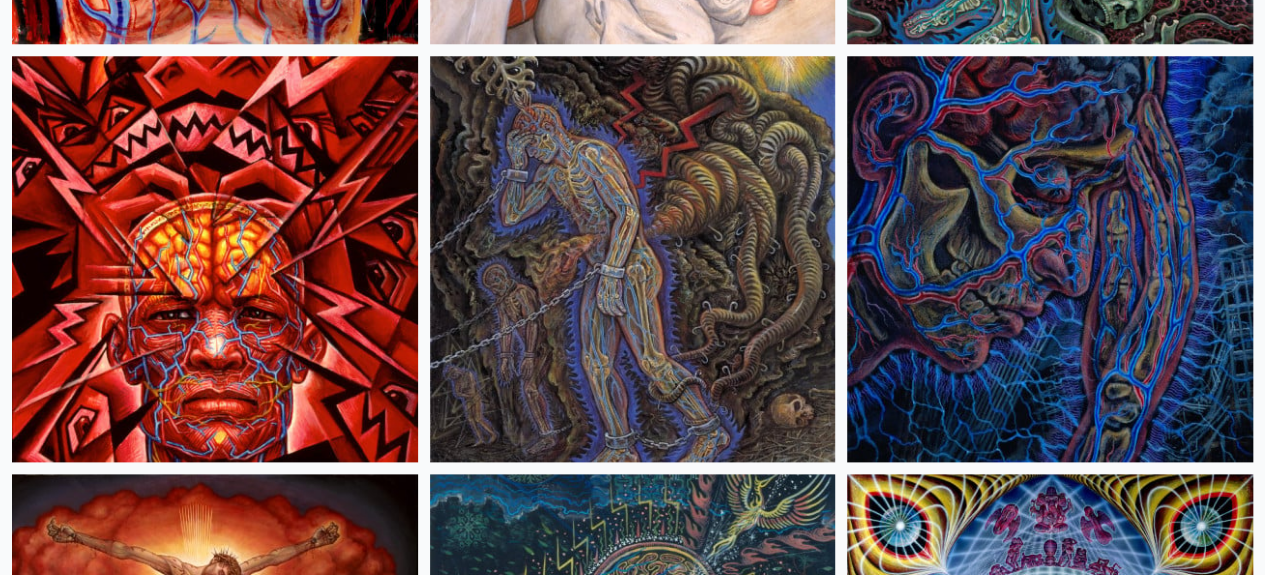 scroll, scrollTop: 1003, scrollLeft: 0, axis: vertical 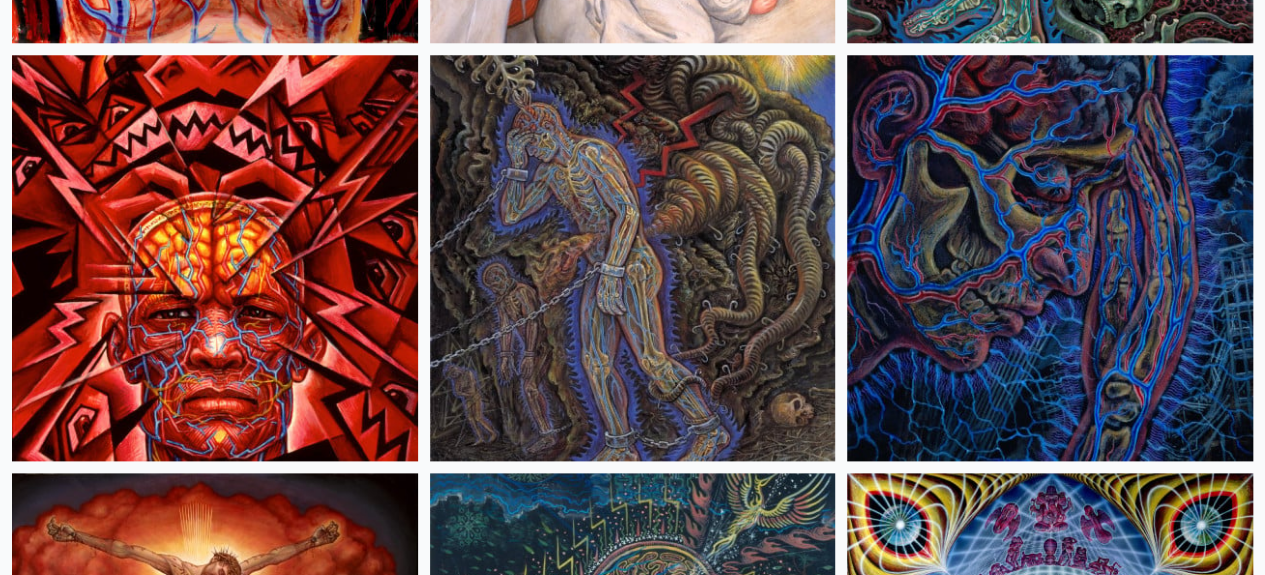 click at bounding box center [1050, 1094] 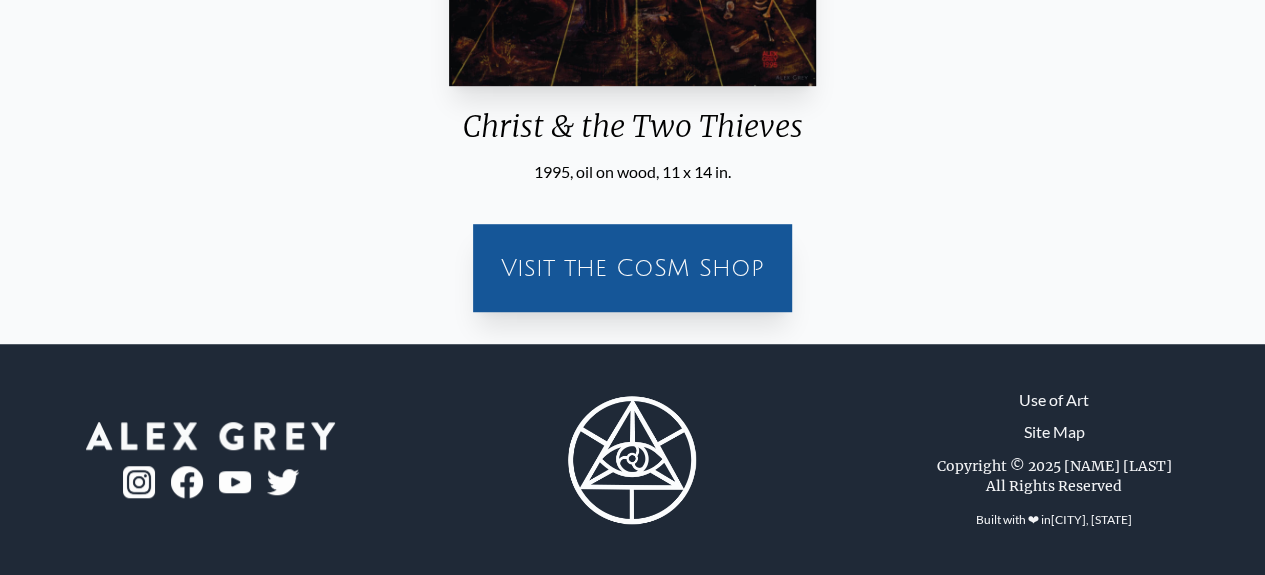 scroll, scrollTop: 0, scrollLeft: 0, axis: both 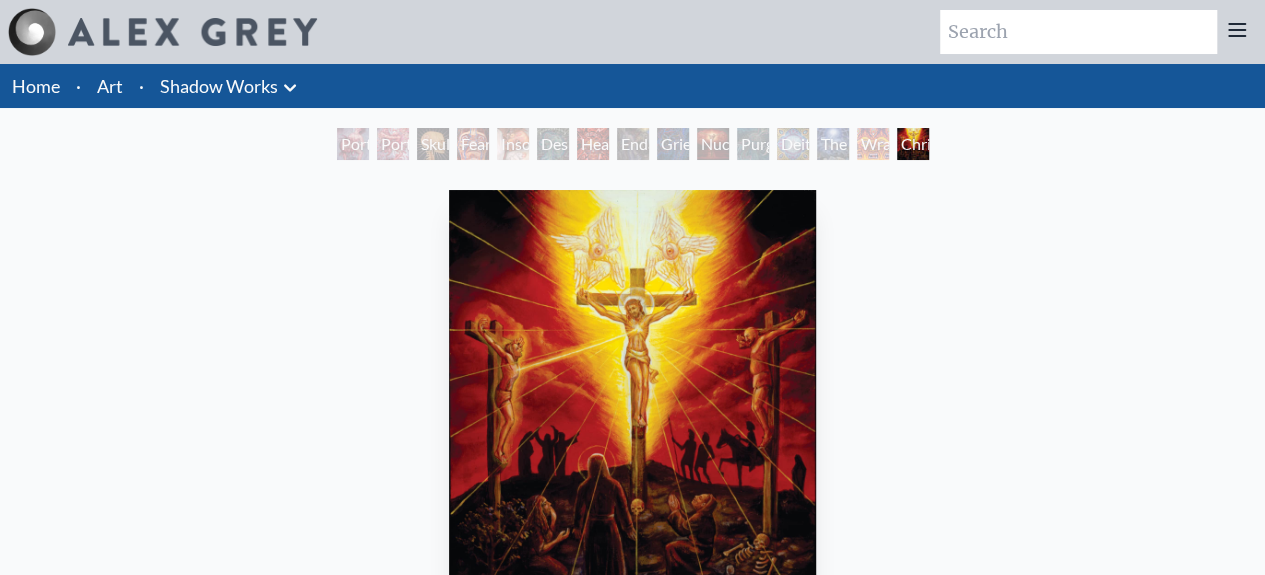 click on "Shadow Works" at bounding box center [219, 86] 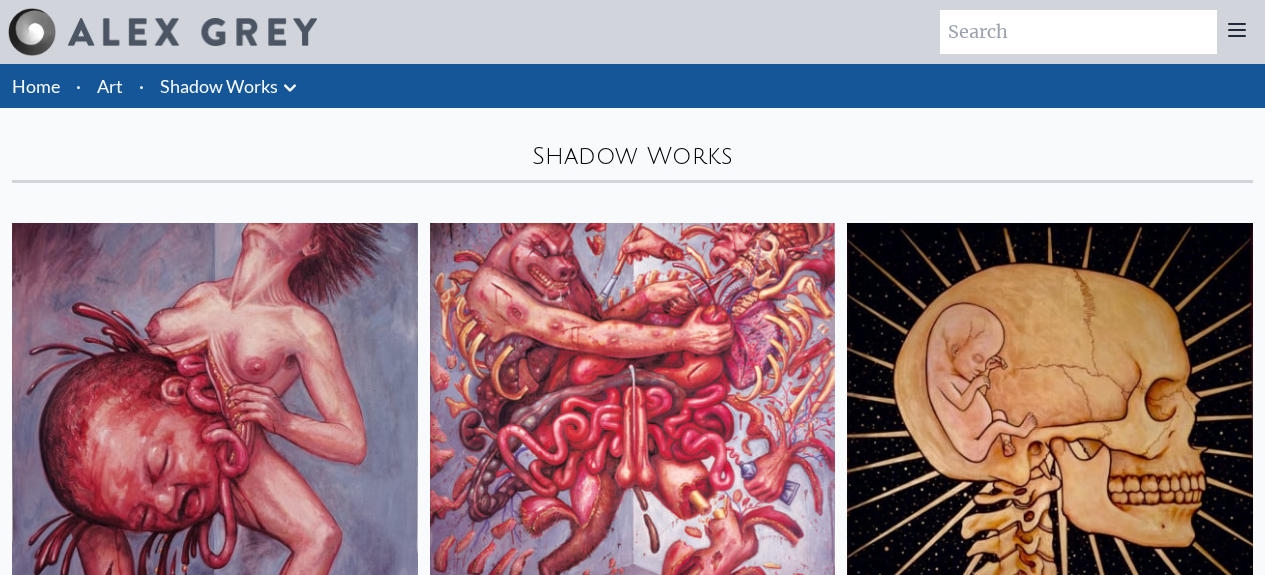 scroll, scrollTop: 0, scrollLeft: 0, axis: both 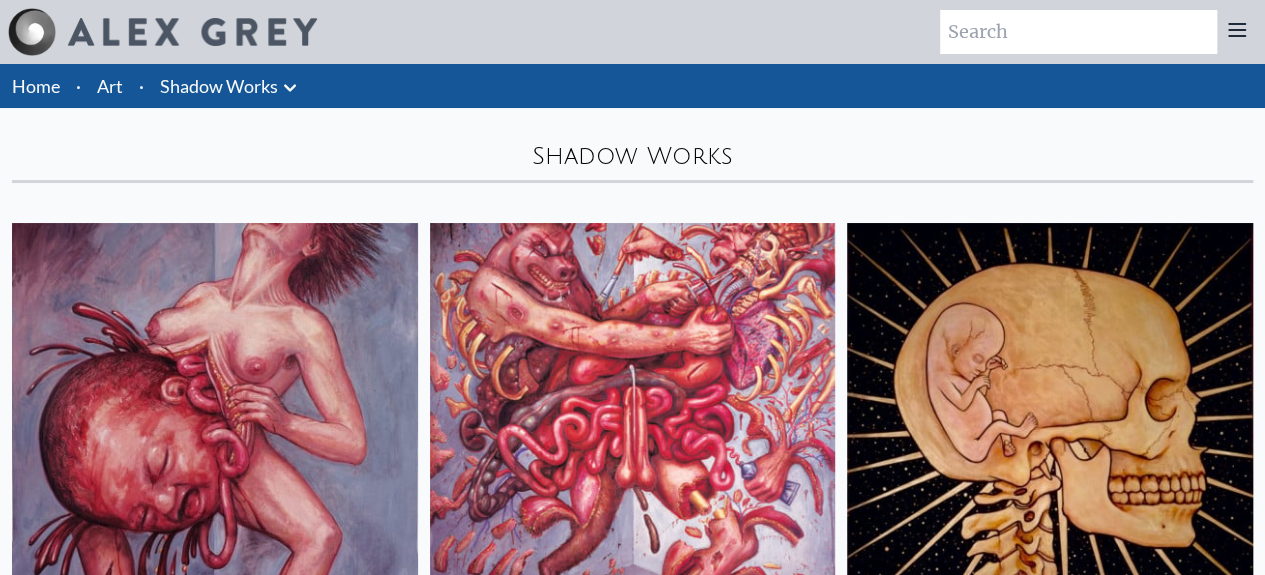 click 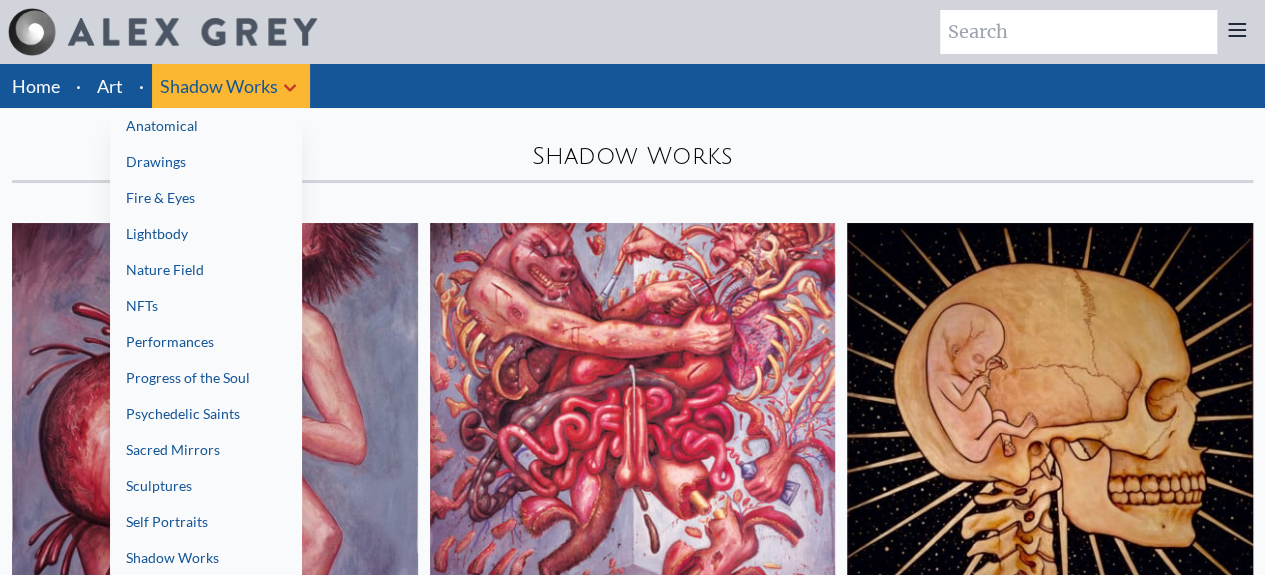 click on "Anatomical" at bounding box center [206, 126] 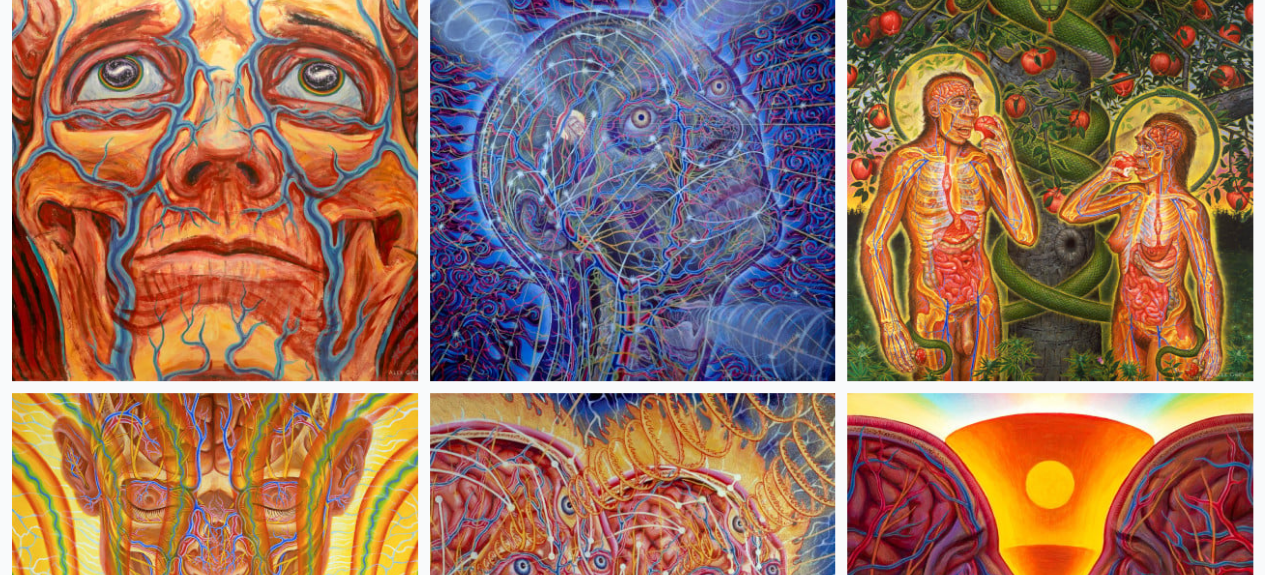scroll, scrollTop: 0, scrollLeft: 0, axis: both 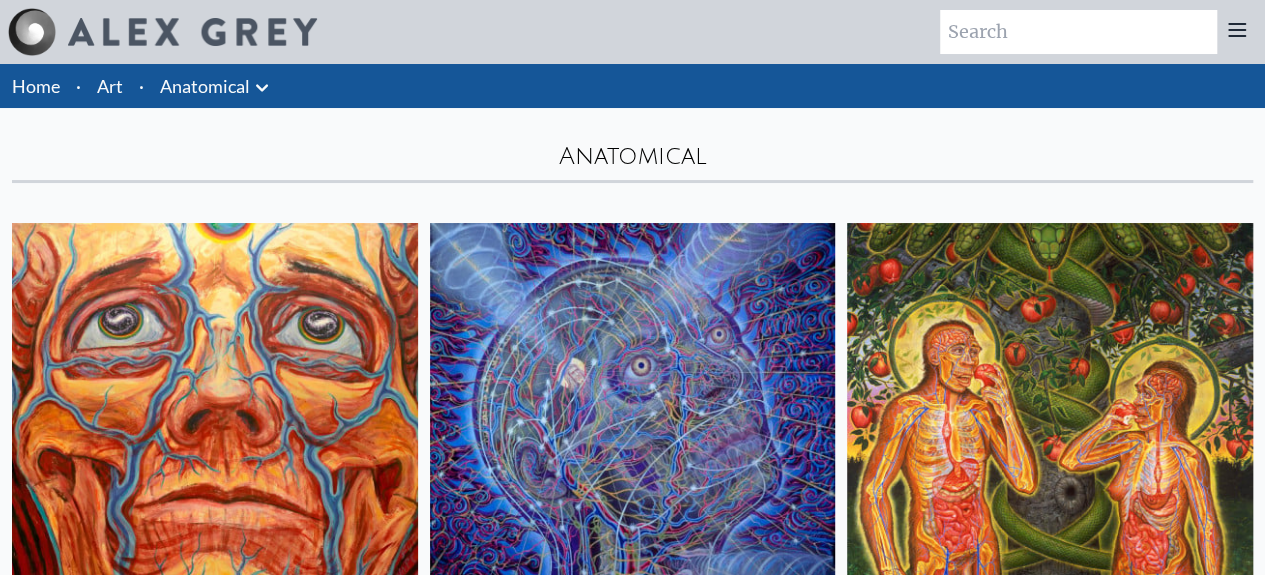 click 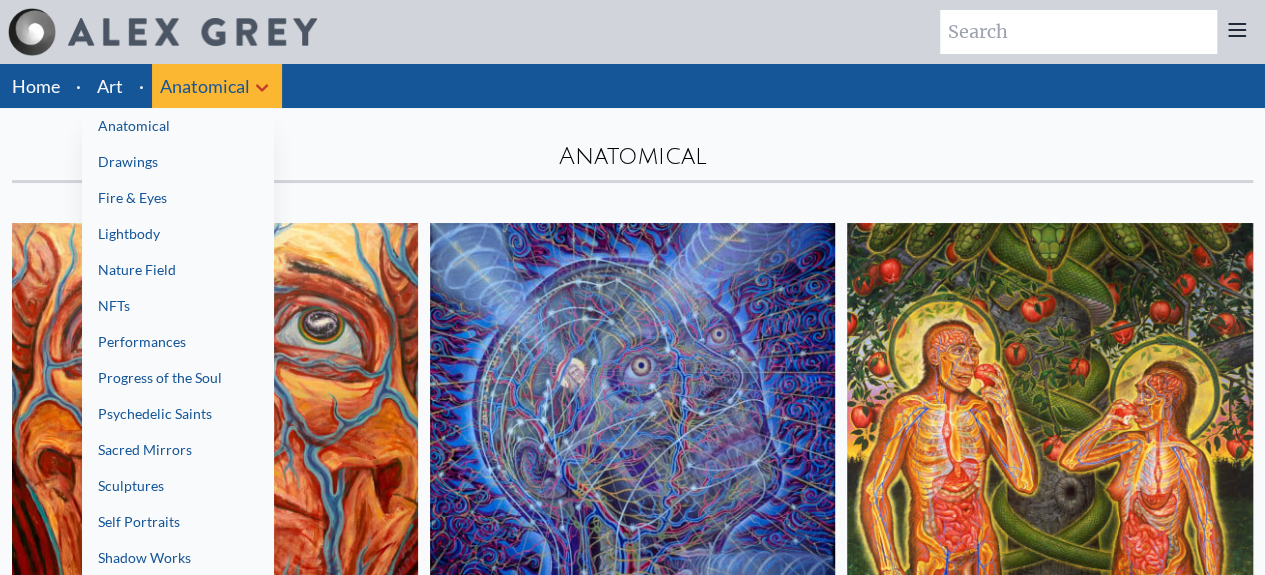 click on "Drawings" at bounding box center (178, 162) 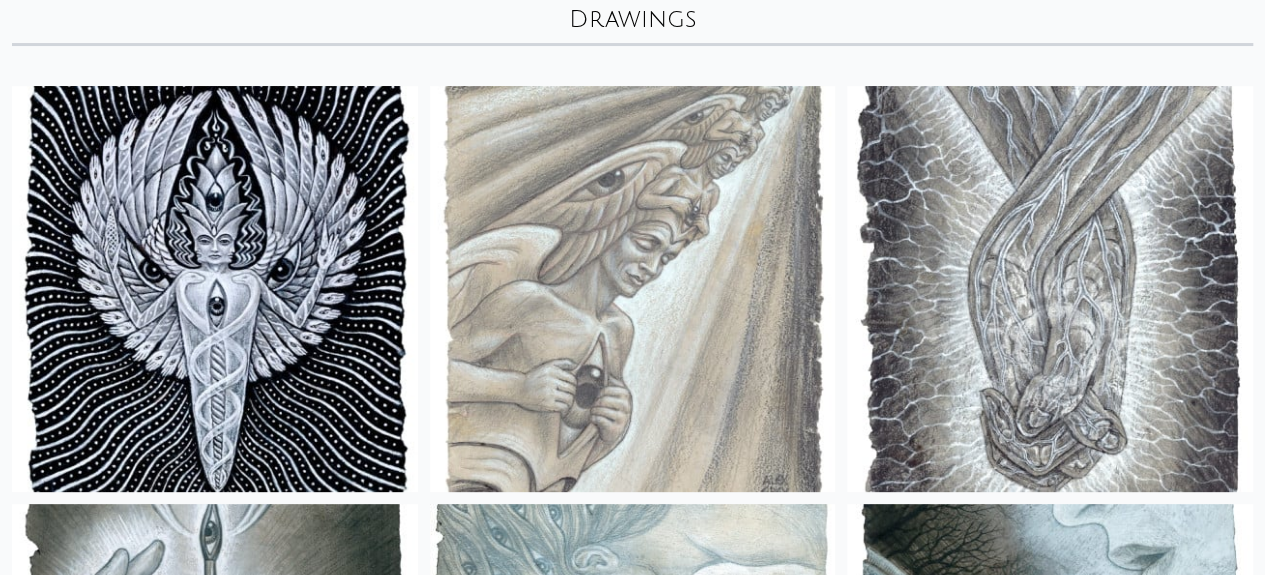 scroll, scrollTop: 0, scrollLeft: 0, axis: both 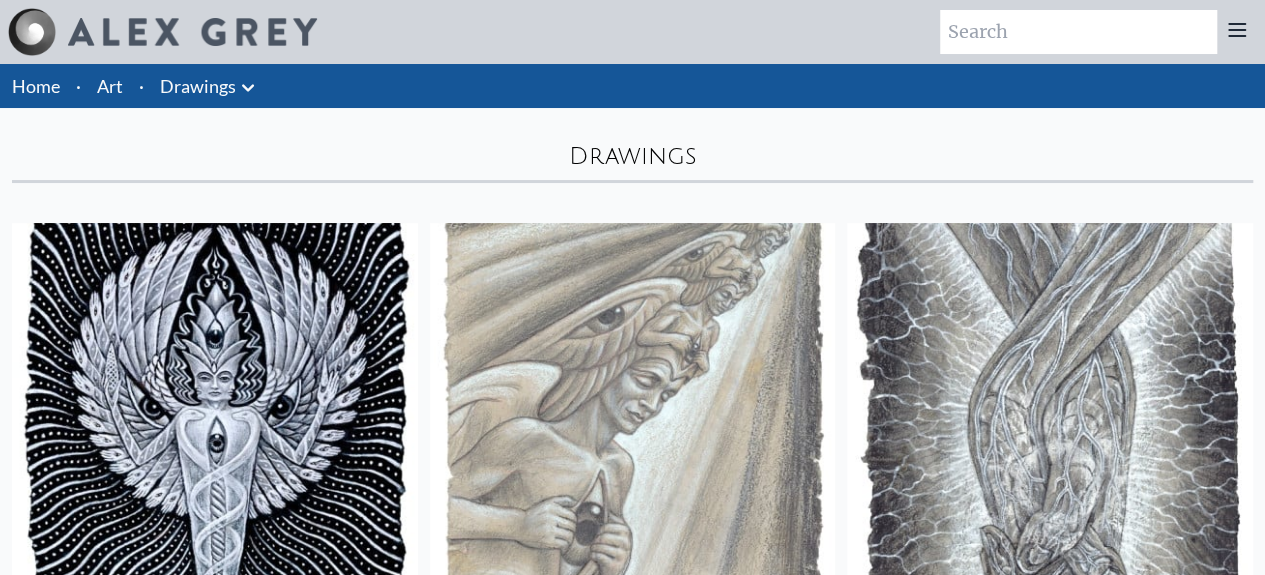 click 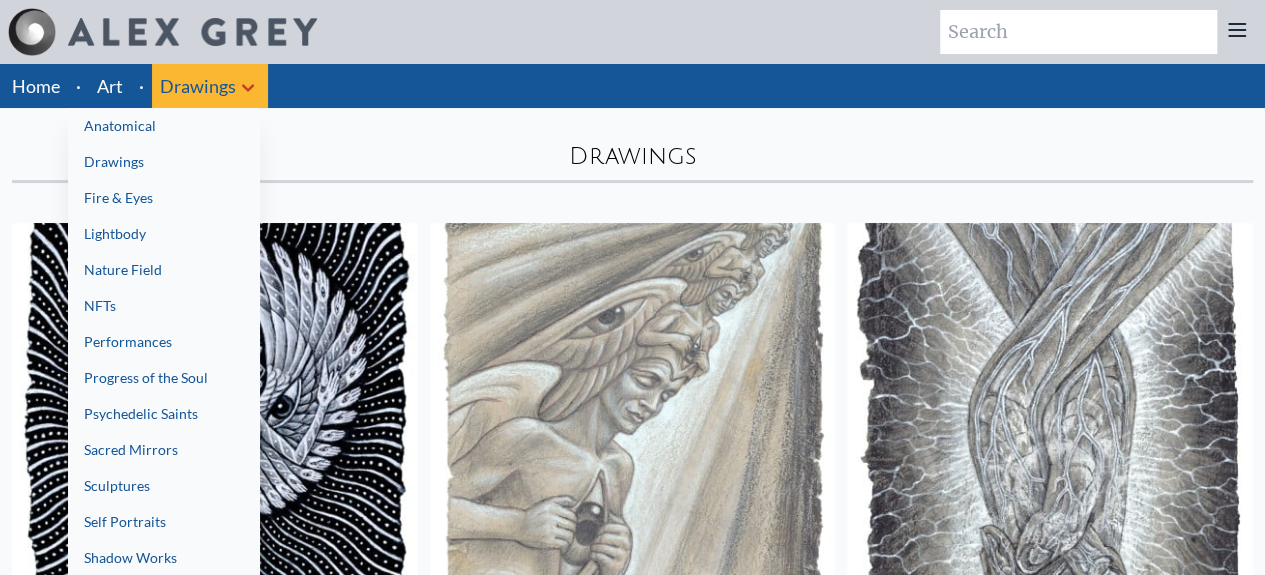 click on "Fire & Eyes" at bounding box center (164, 198) 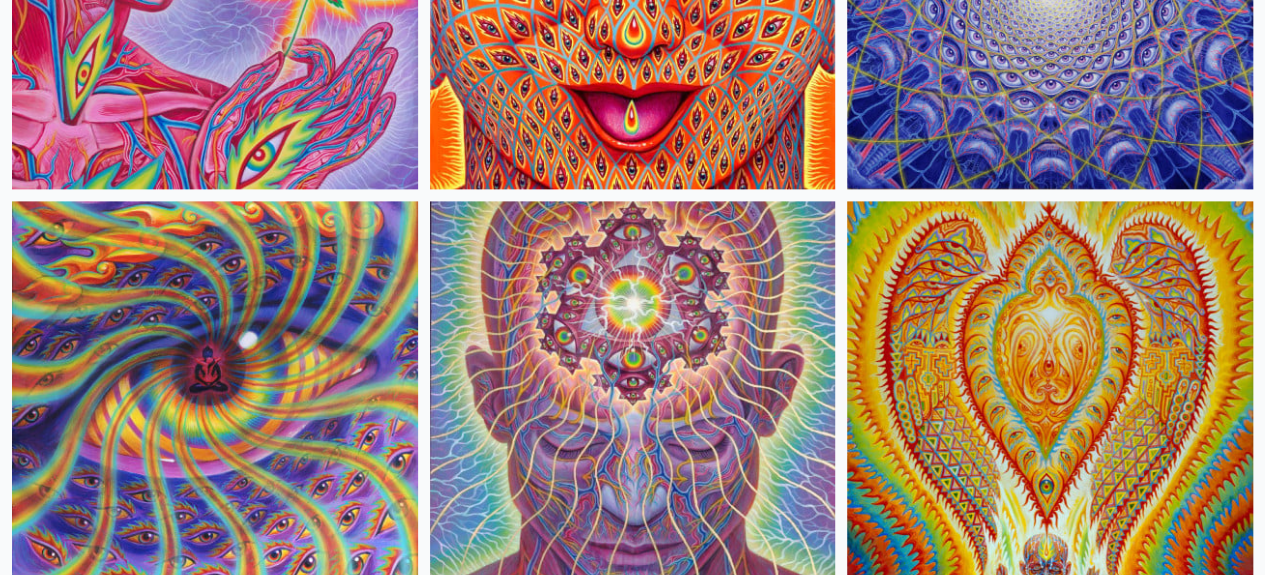 scroll, scrollTop: 1276, scrollLeft: 0, axis: vertical 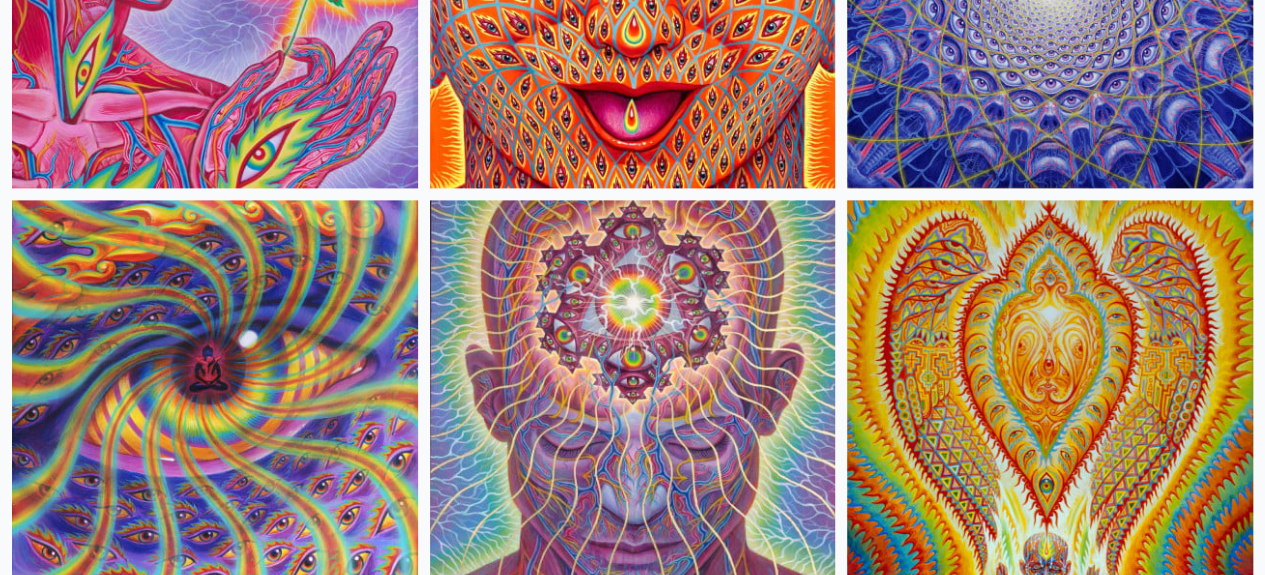 click at bounding box center (1050, 1238) 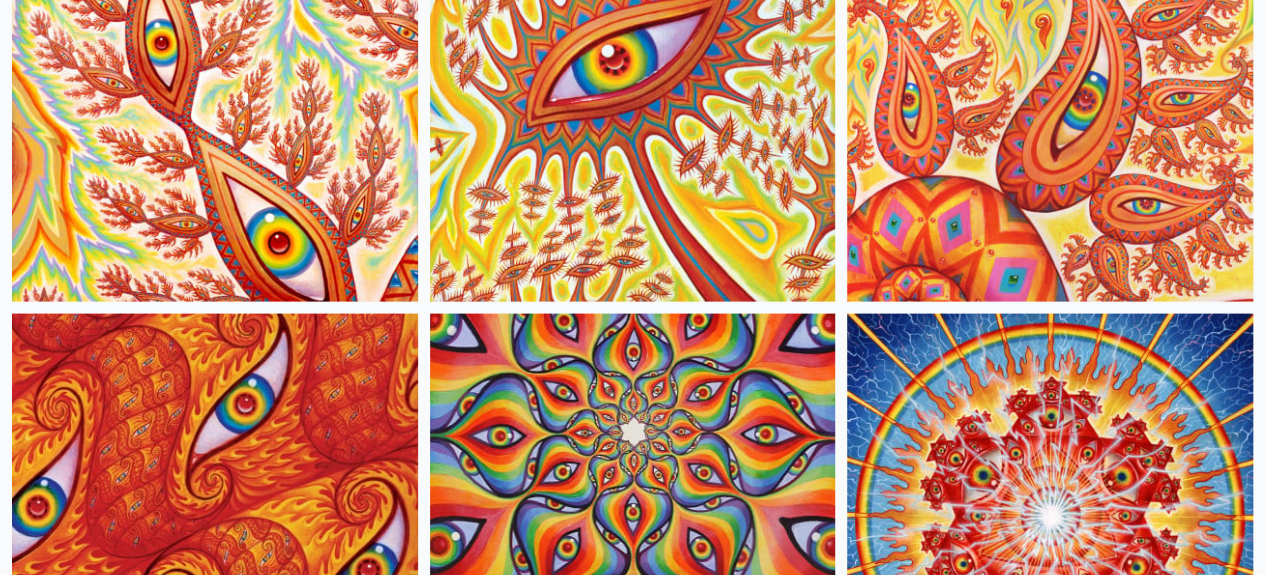 scroll, scrollTop: 2007, scrollLeft: 0, axis: vertical 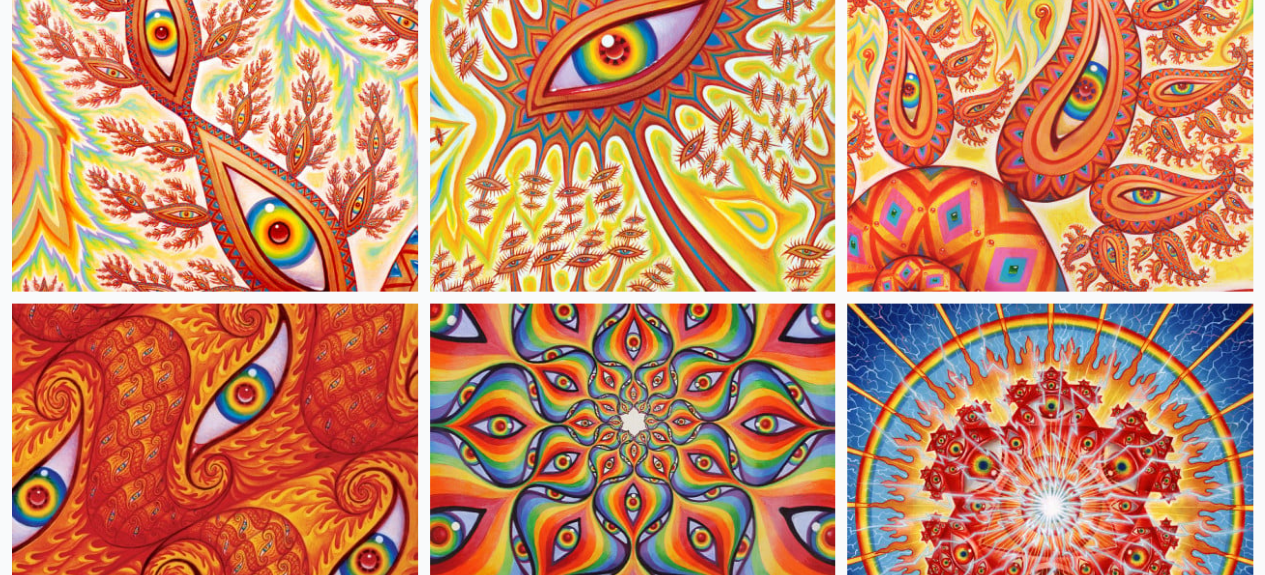 click at bounding box center (633, 1760) 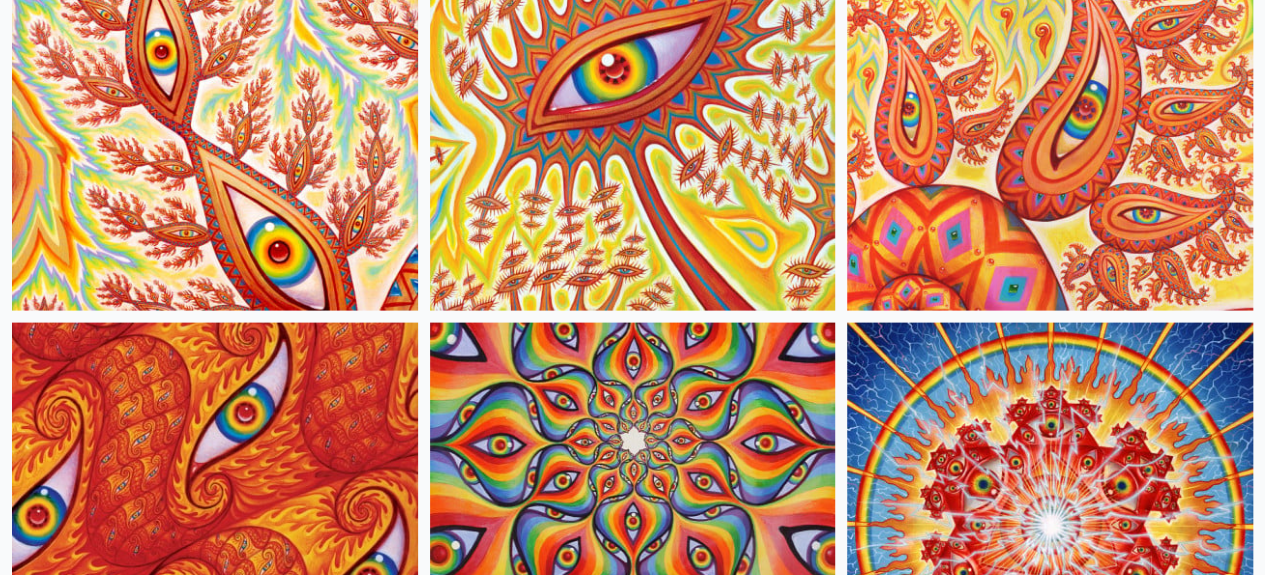 click at bounding box center [215, 1779] 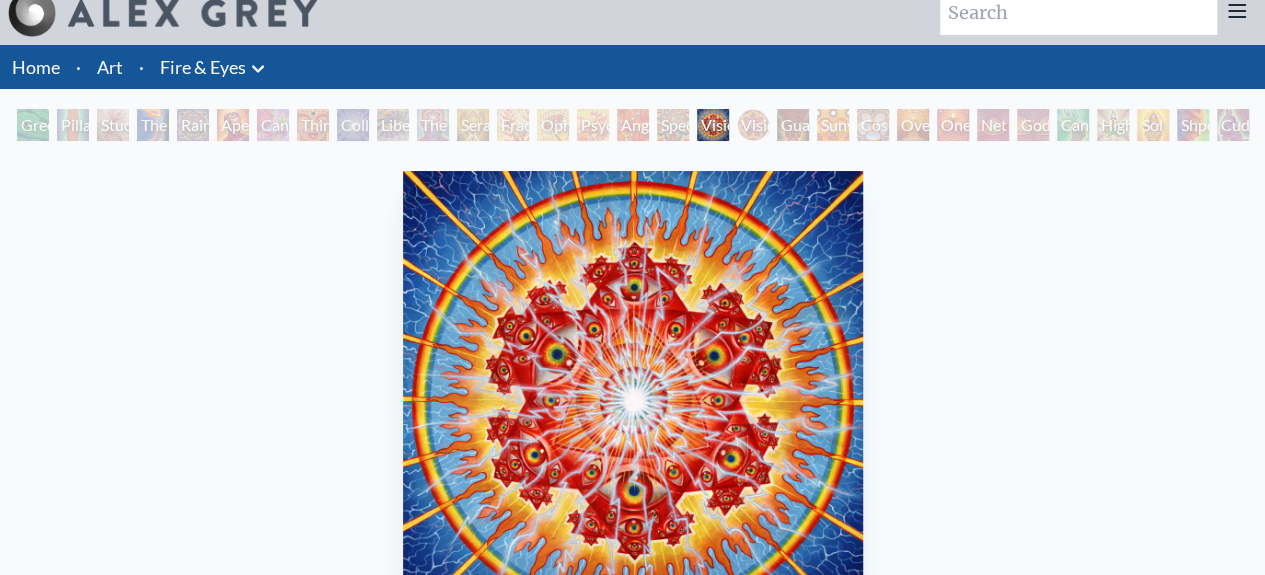 scroll, scrollTop: 0, scrollLeft: 0, axis: both 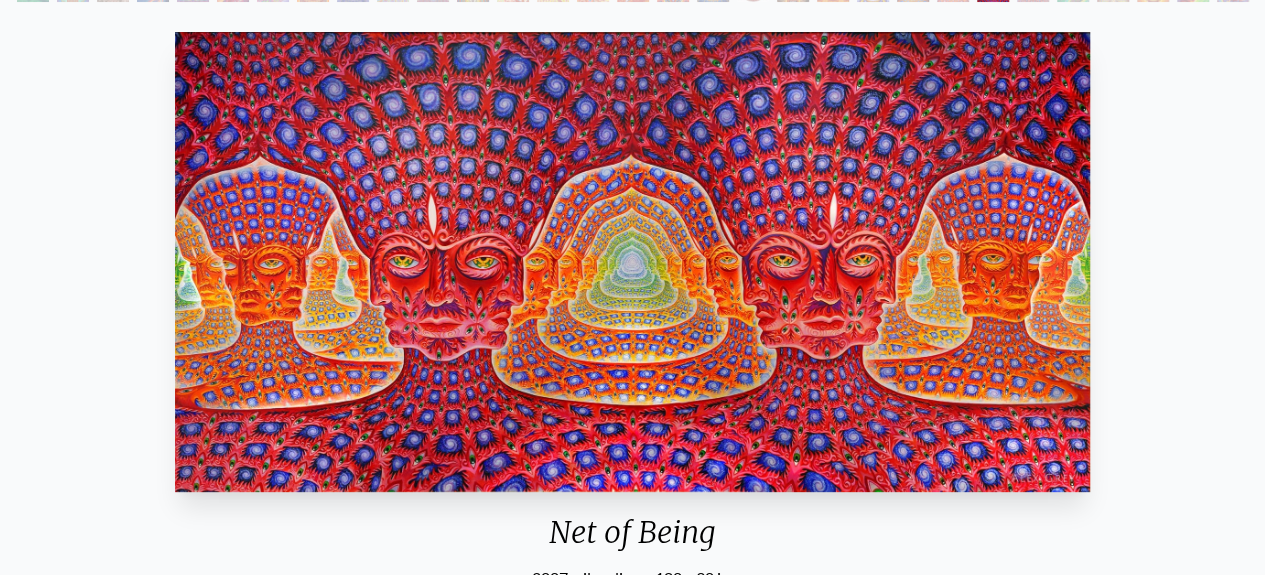 click at bounding box center [632, 262] 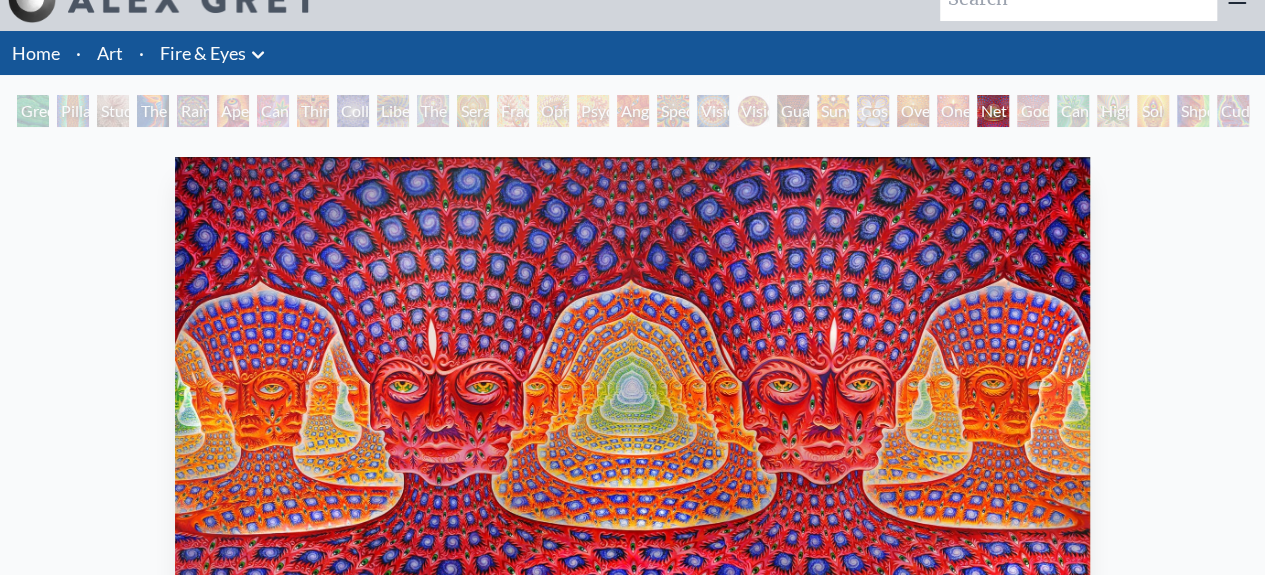 scroll, scrollTop: 0, scrollLeft: 0, axis: both 